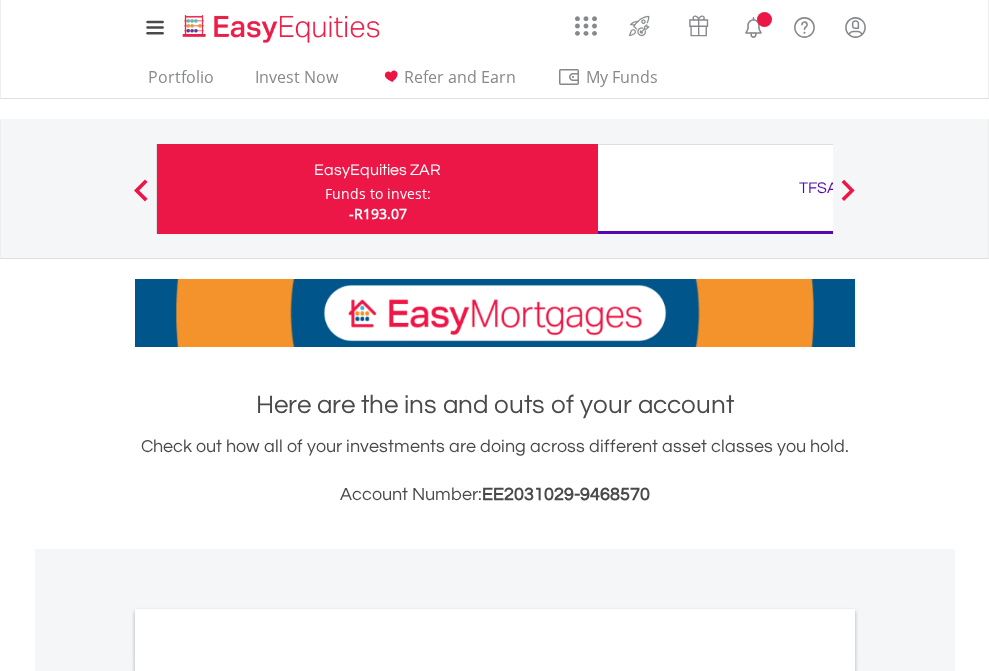 scroll, scrollTop: 0, scrollLeft: 0, axis: both 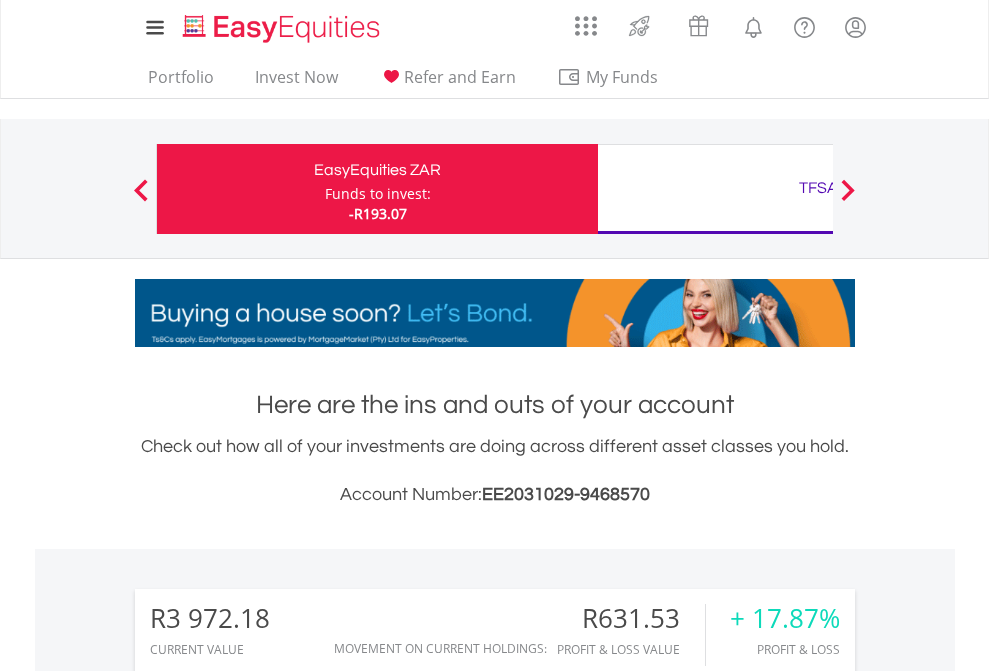 click on "Funds to invest:" at bounding box center (378, 194) 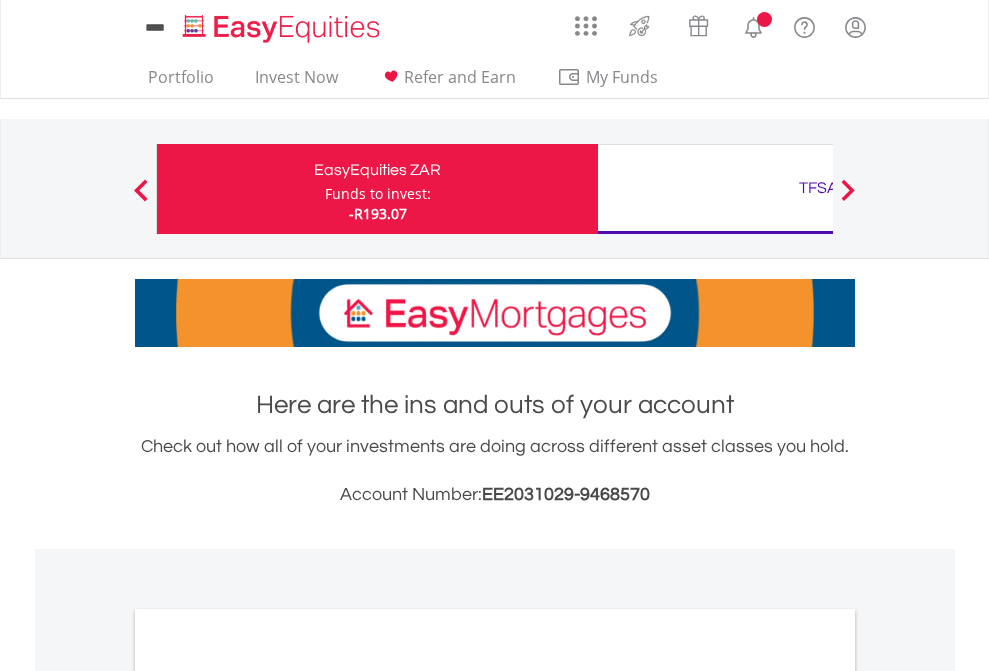 scroll, scrollTop: 0, scrollLeft: 0, axis: both 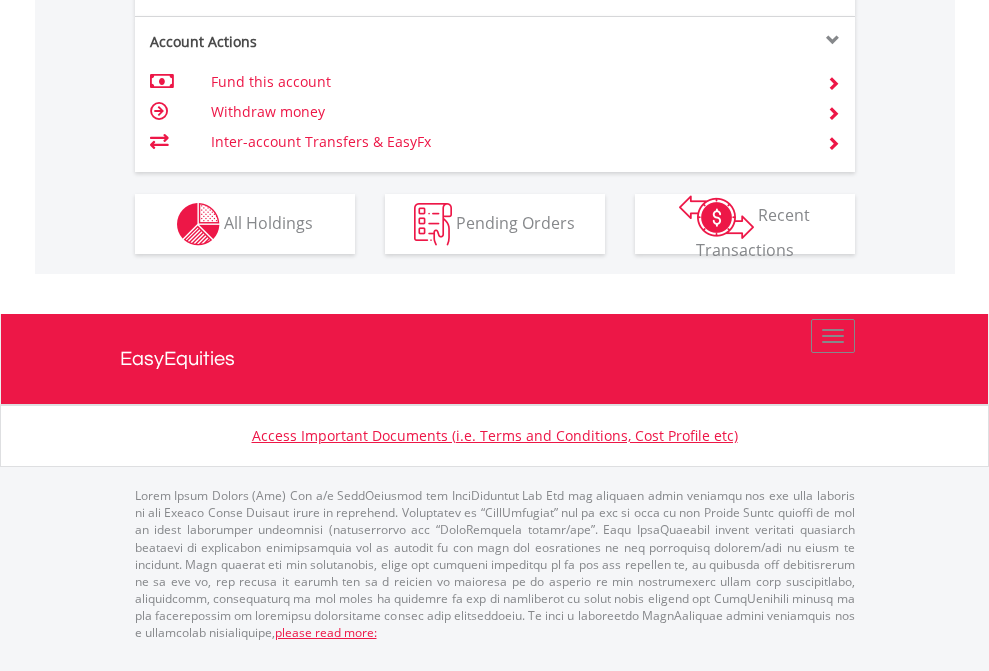 click on "Investment types" at bounding box center (706, -337) 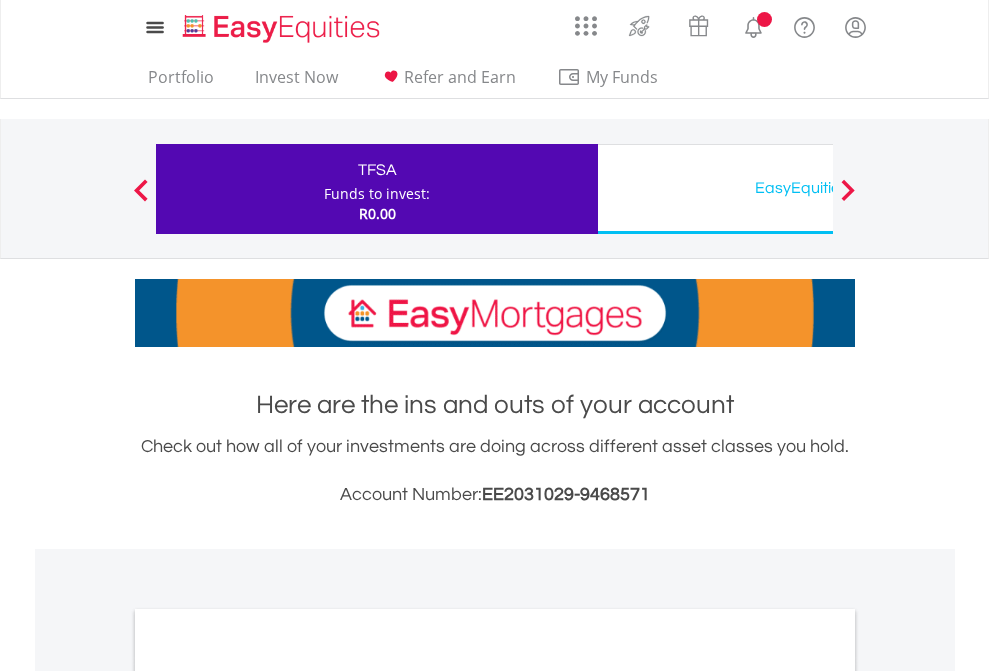 scroll, scrollTop: 0, scrollLeft: 0, axis: both 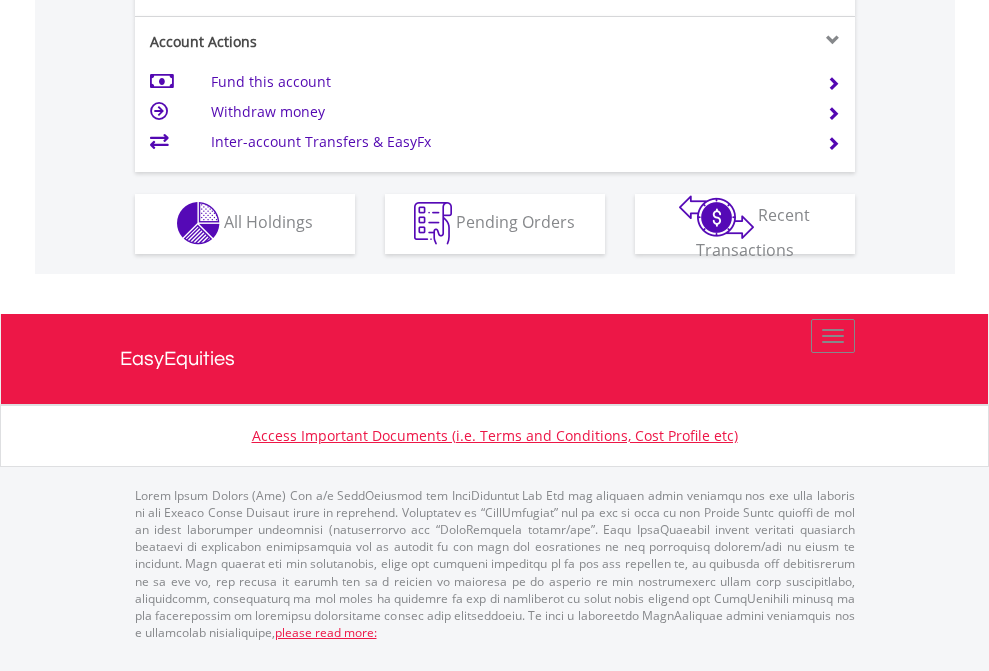 click on "Investment types" at bounding box center [706, -353] 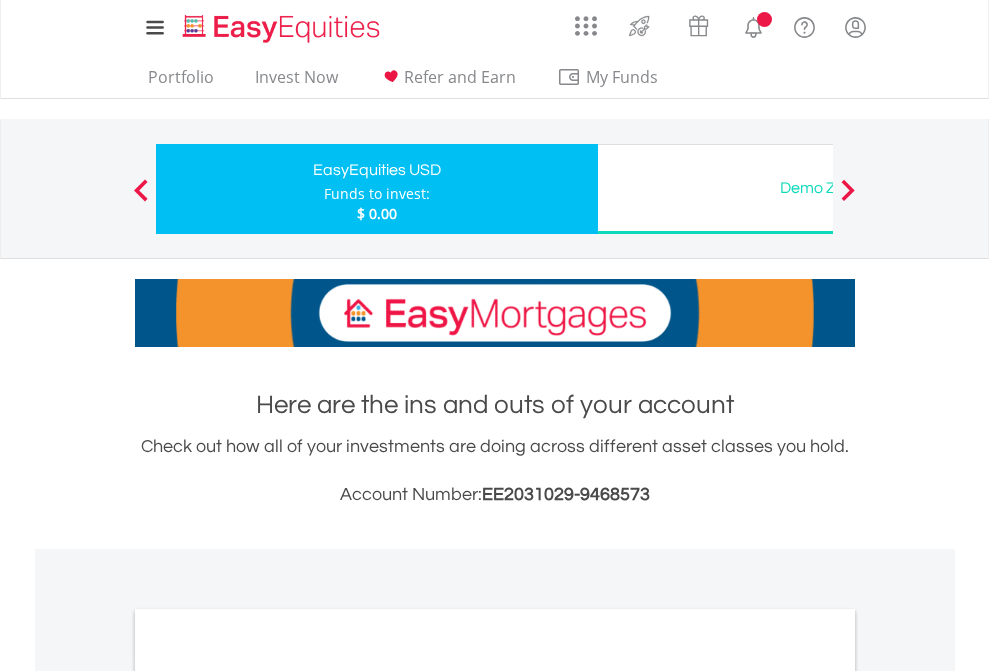 scroll, scrollTop: 0, scrollLeft: 0, axis: both 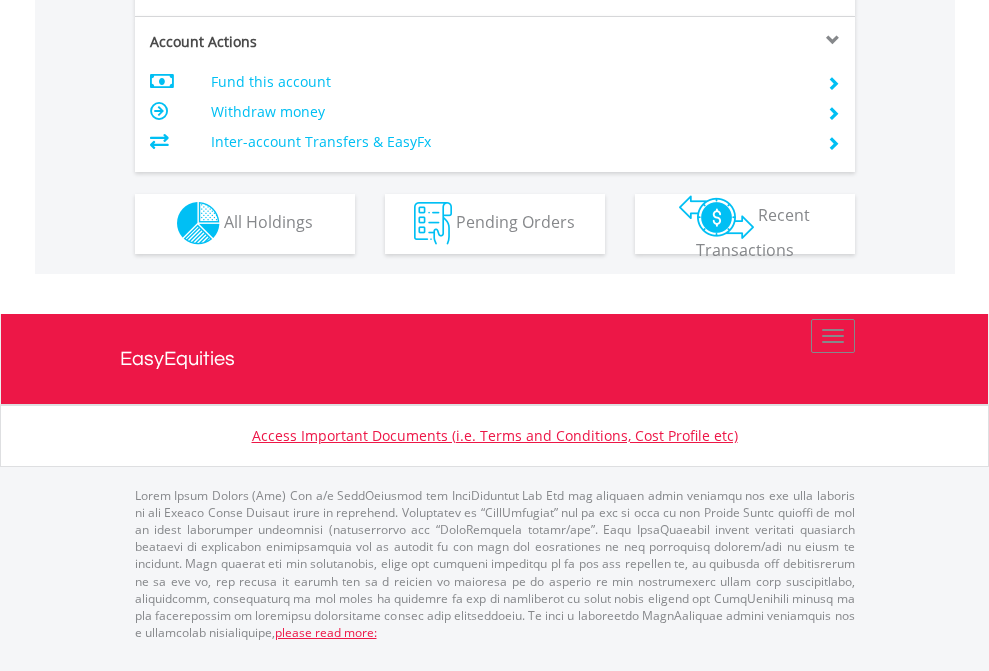 click on "Investment types" at bounding box center (706, -353) 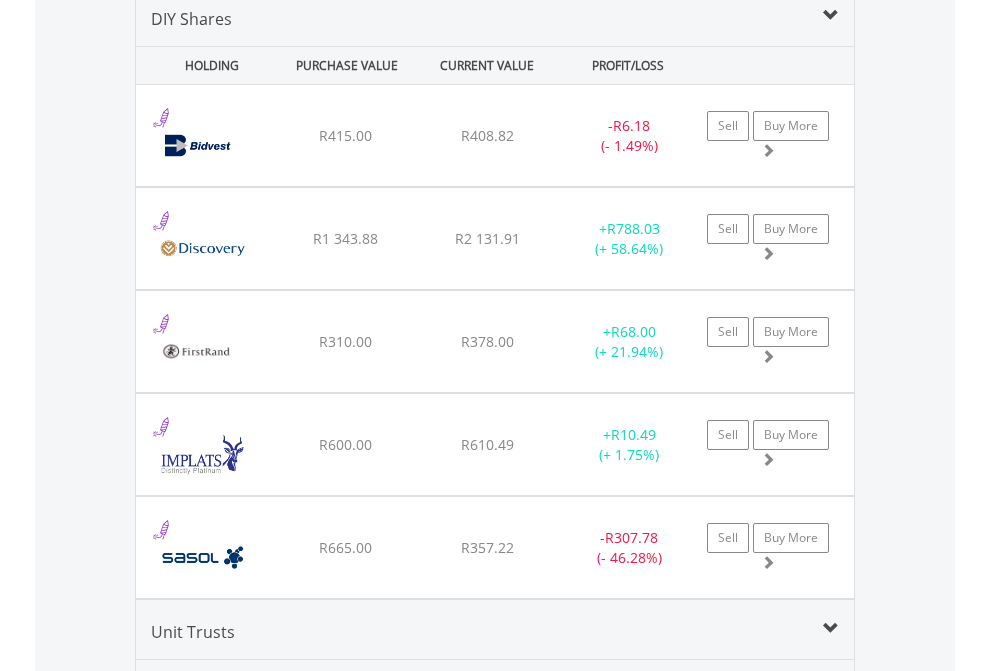 scroll, scrollTop: 1933, scrollLeft: 0, axis: vertical 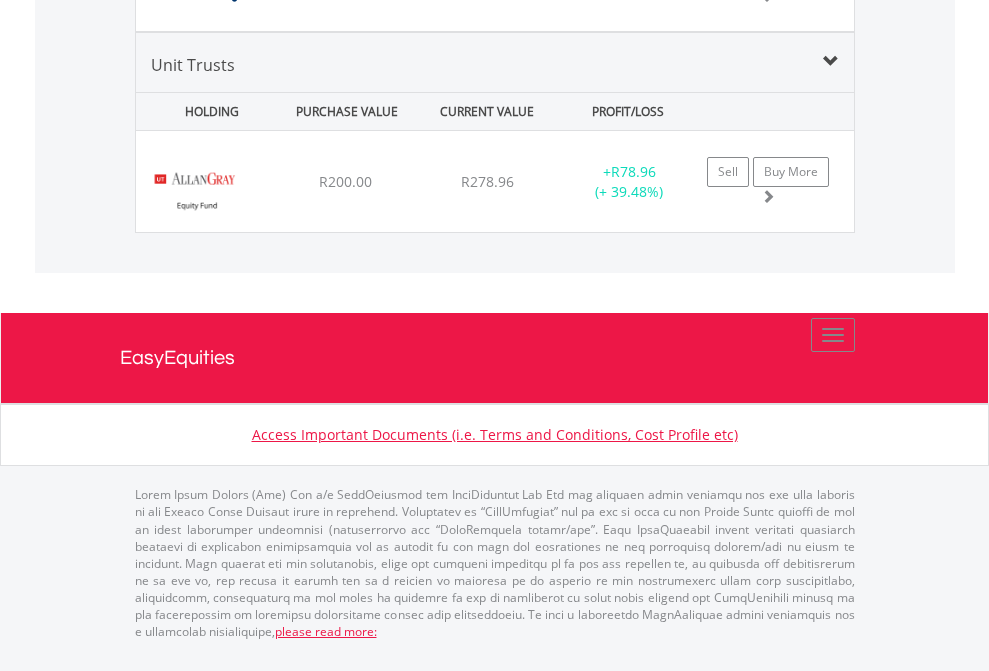 click on "TFSA" at bounding box center (818, -1581) 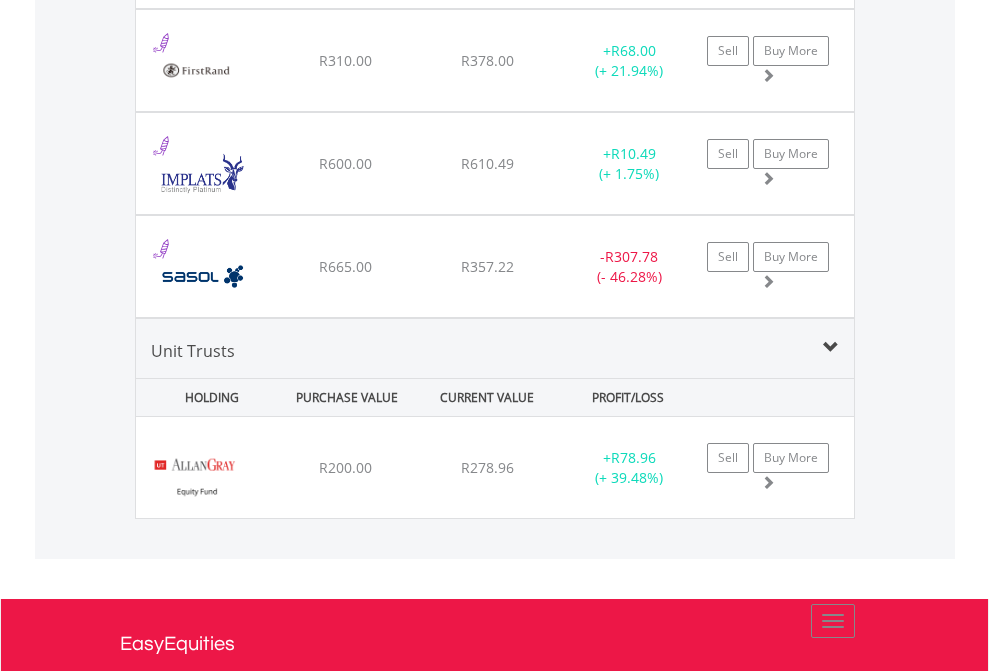 scroll, scrollTop: 144, scrollLeft: 0, axis: vertical 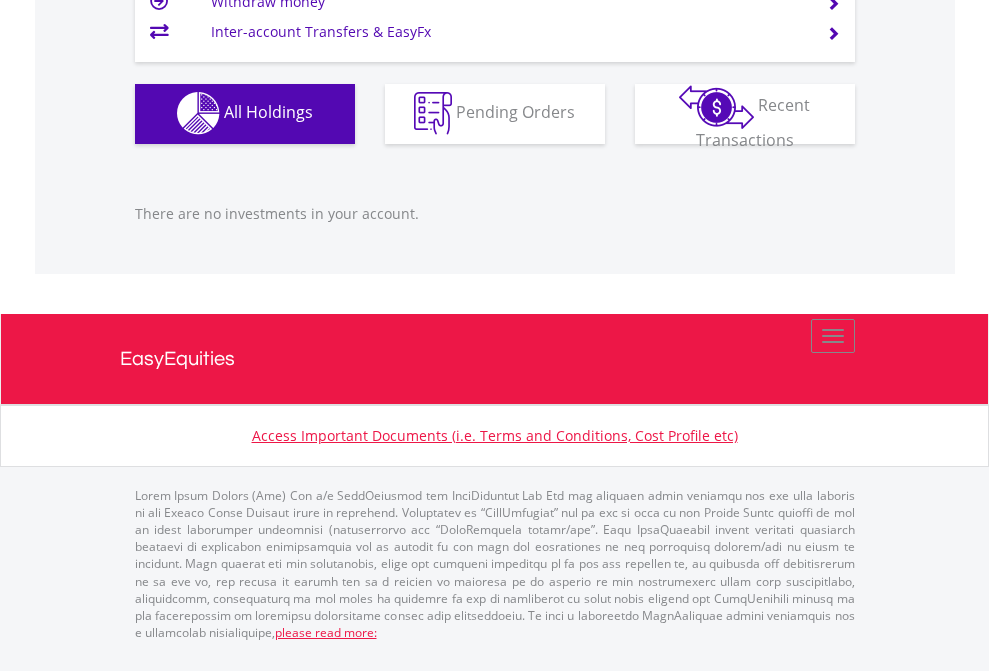 click on "EasyEquities USD" at bounding box center [818, -1142] 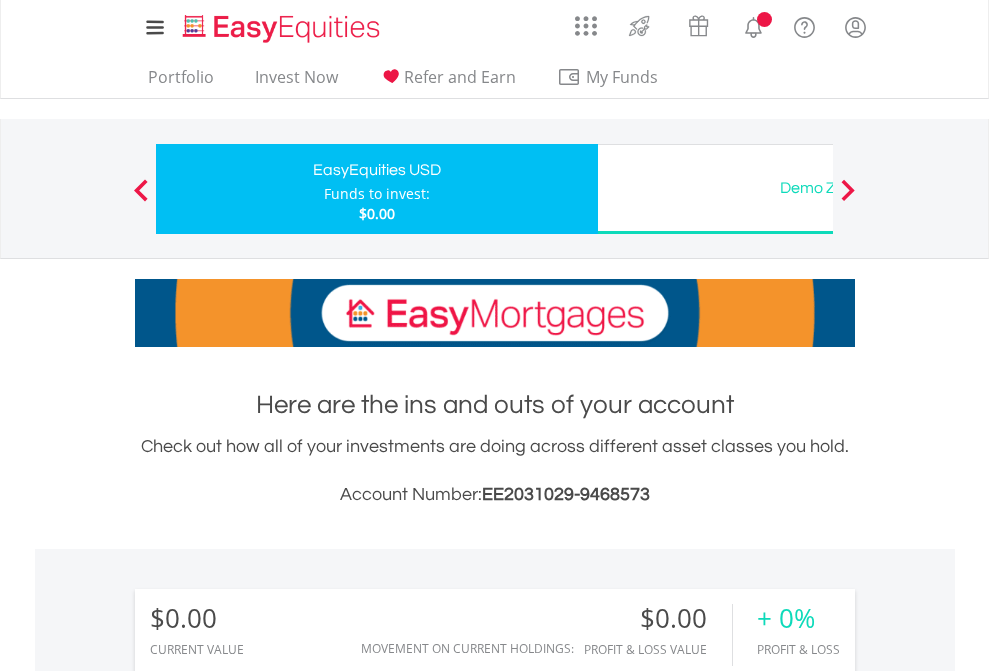 scroll, scrollTop: 0, scrollLeft: 0, axis: both 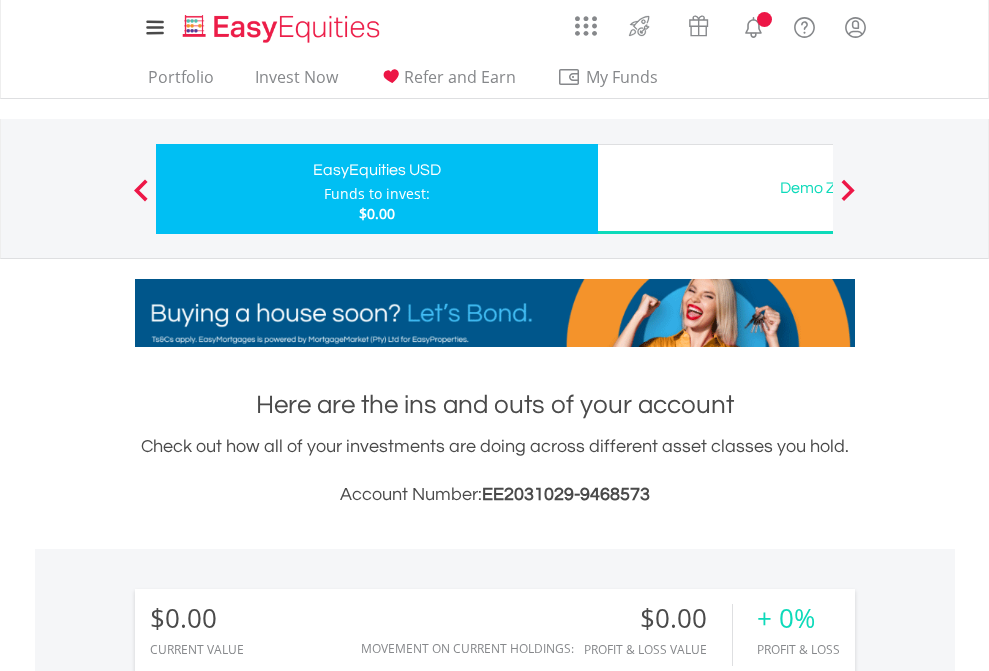 click on "All Holdings" at bounding box center (268, 1442) 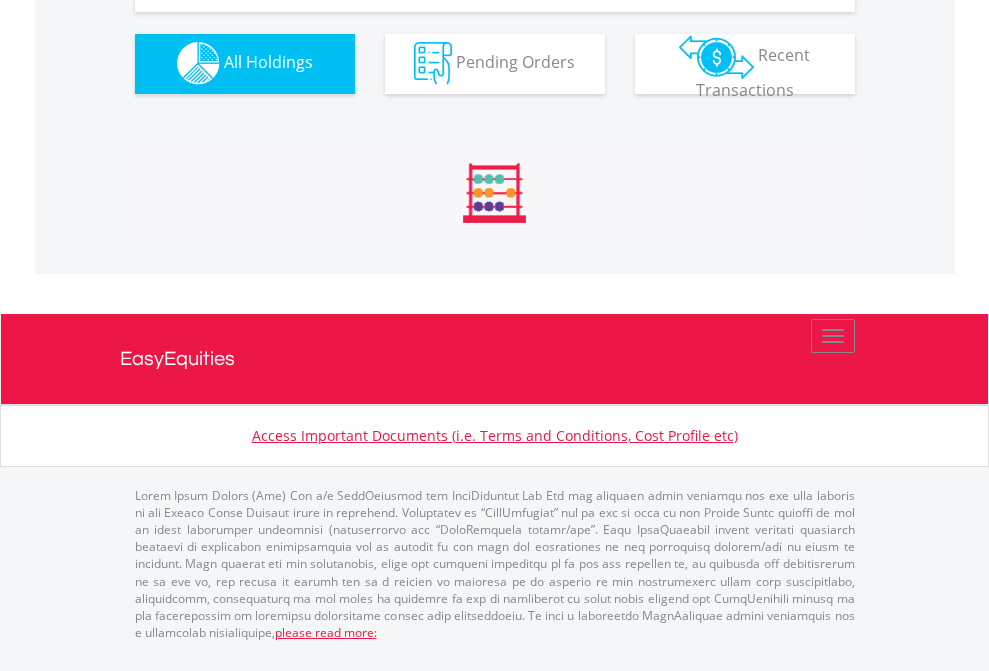 scroll, scrollTop: 1980, scrollLeft: 0, axis: vertical 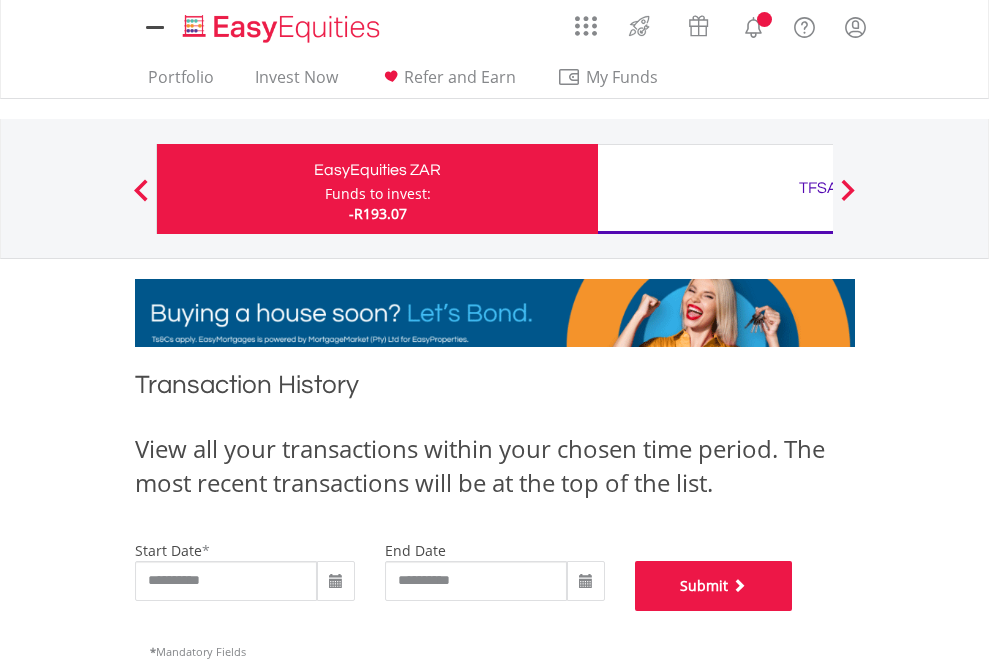 click on "Submit" at bounding box center [714, 586] 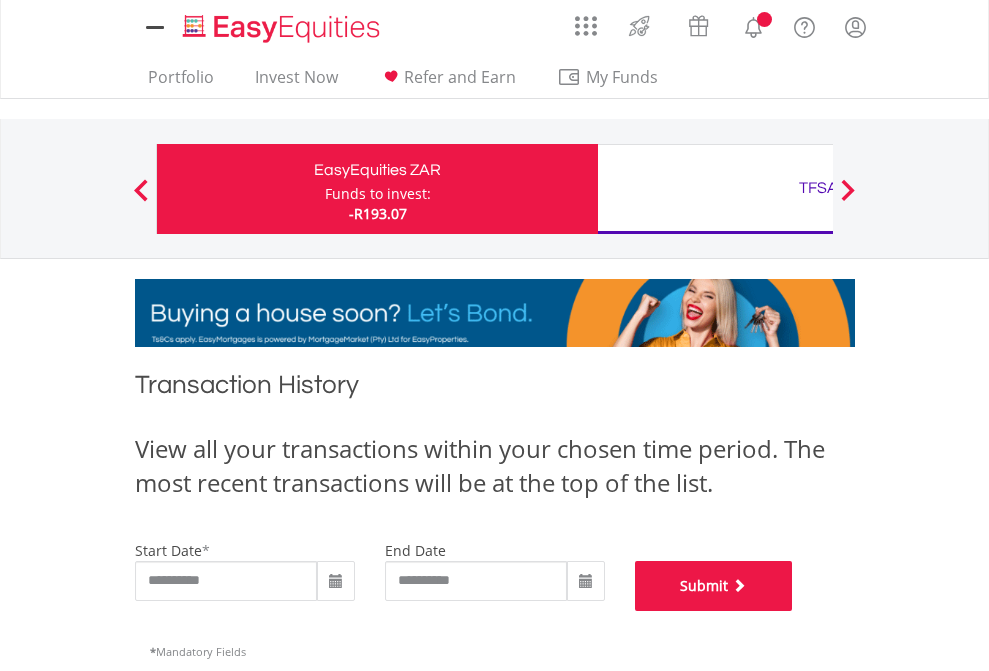 scroll, scrollTop: 811, scrollLeft: 0, axis: vertical 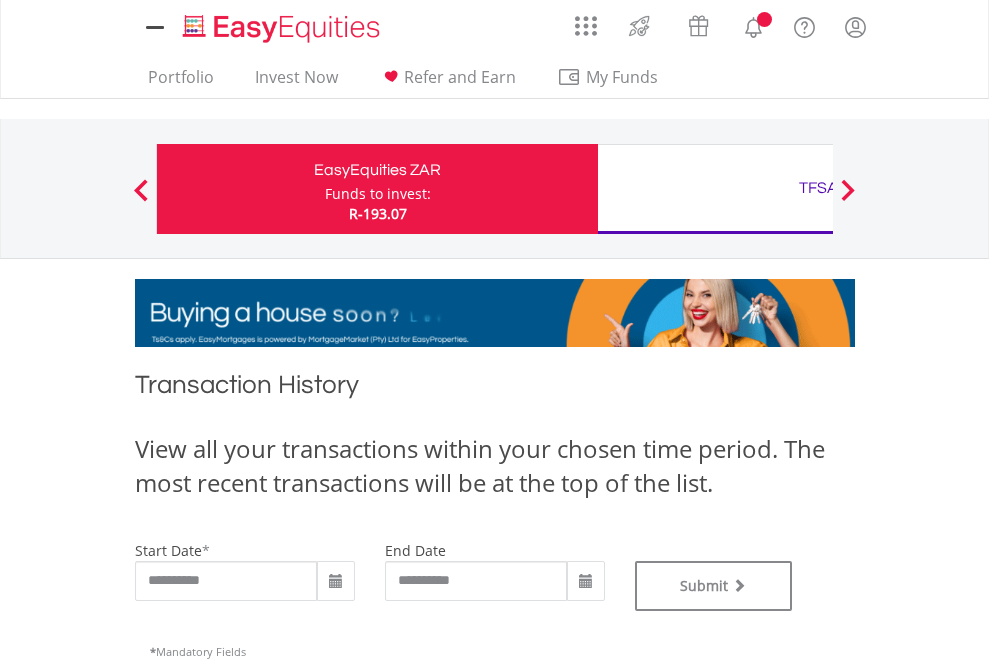click on "TFSA" at bounding box center [818, 188] 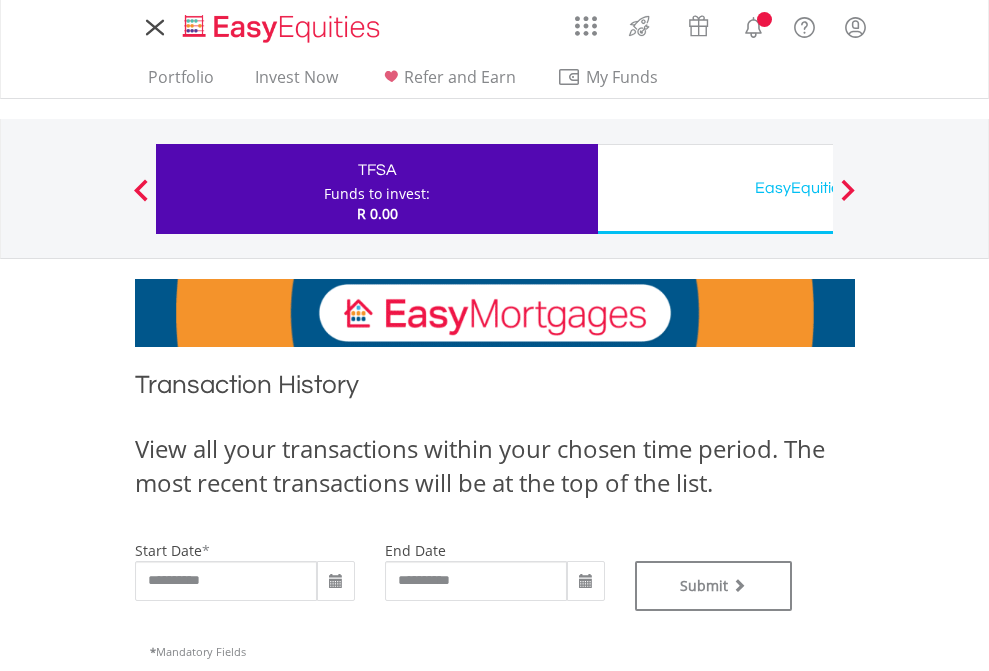 scroll, scrollTop: 0, scrollLeft: 0, axis: both 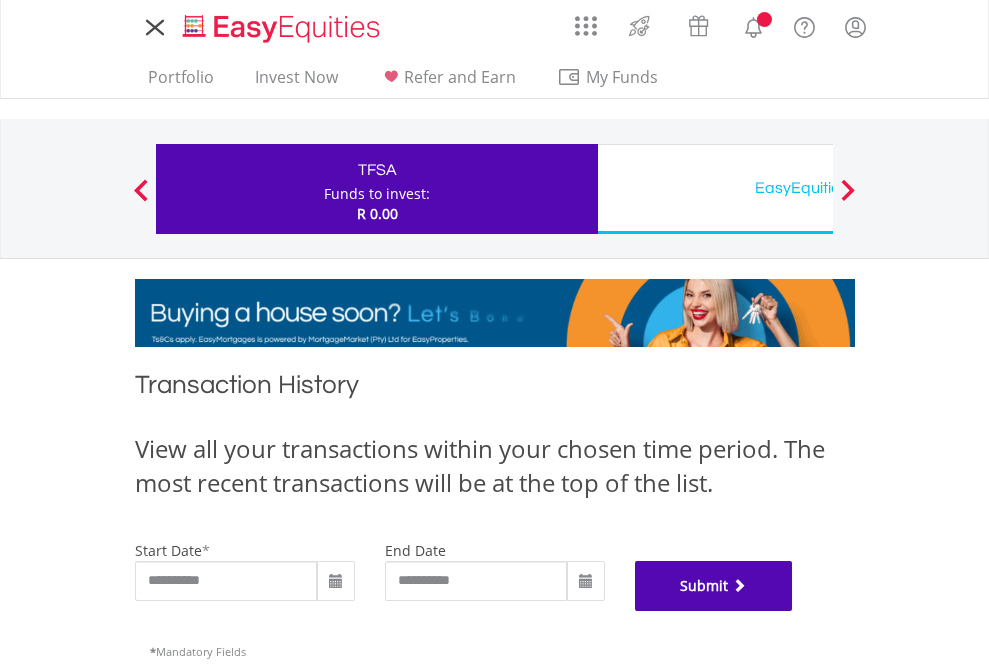 click on "Submit" at bounding box center [714, 586] 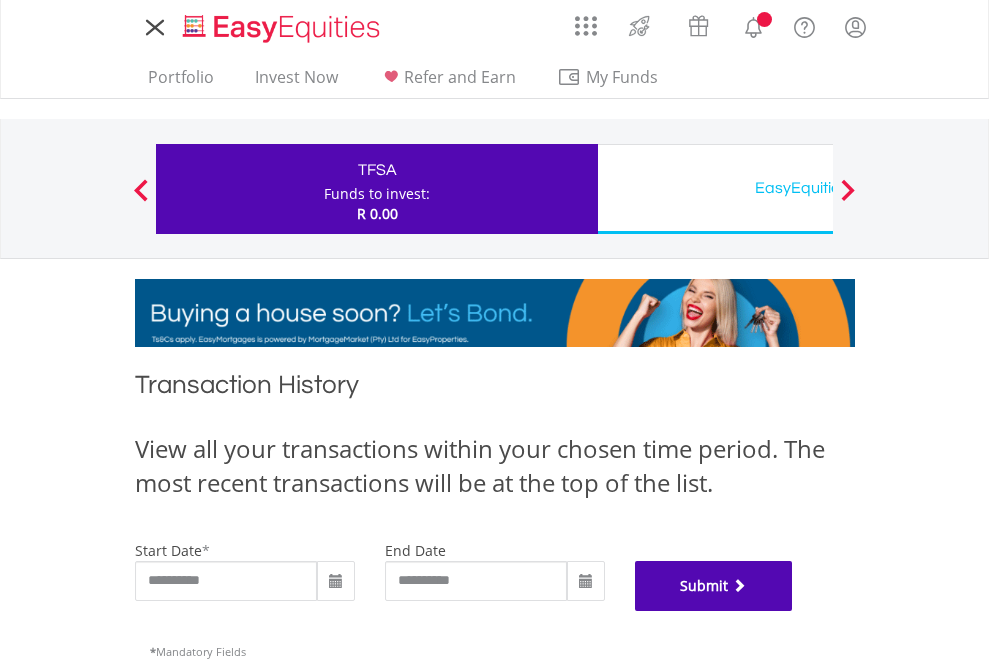 scroll, scrollTop: 811, scrollLeft: 0, axis: vertical 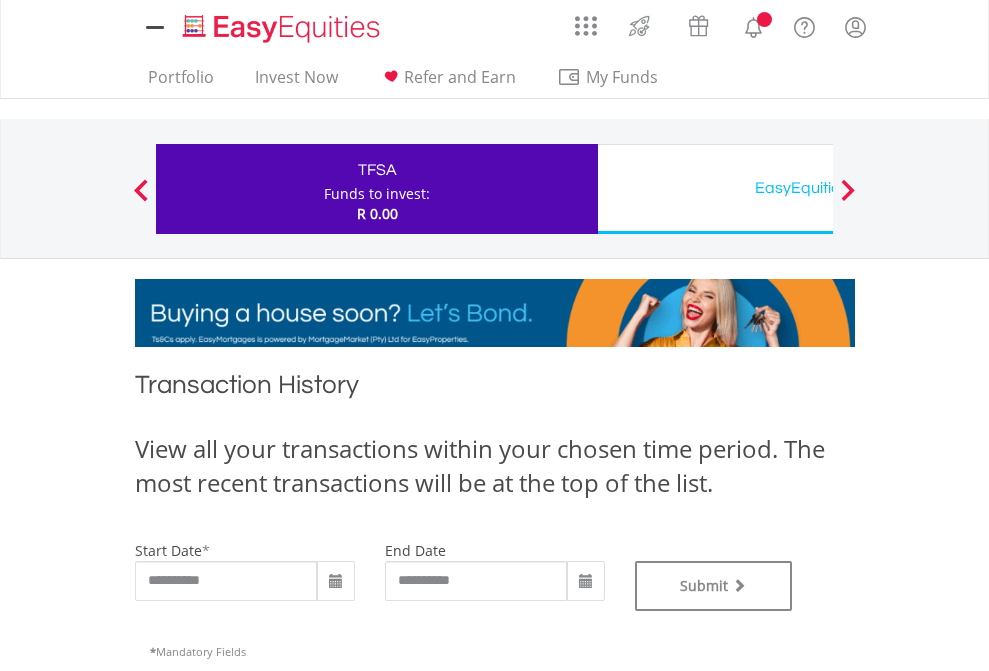 click on "EasyEquities USD" at bounding box center [818, 188] 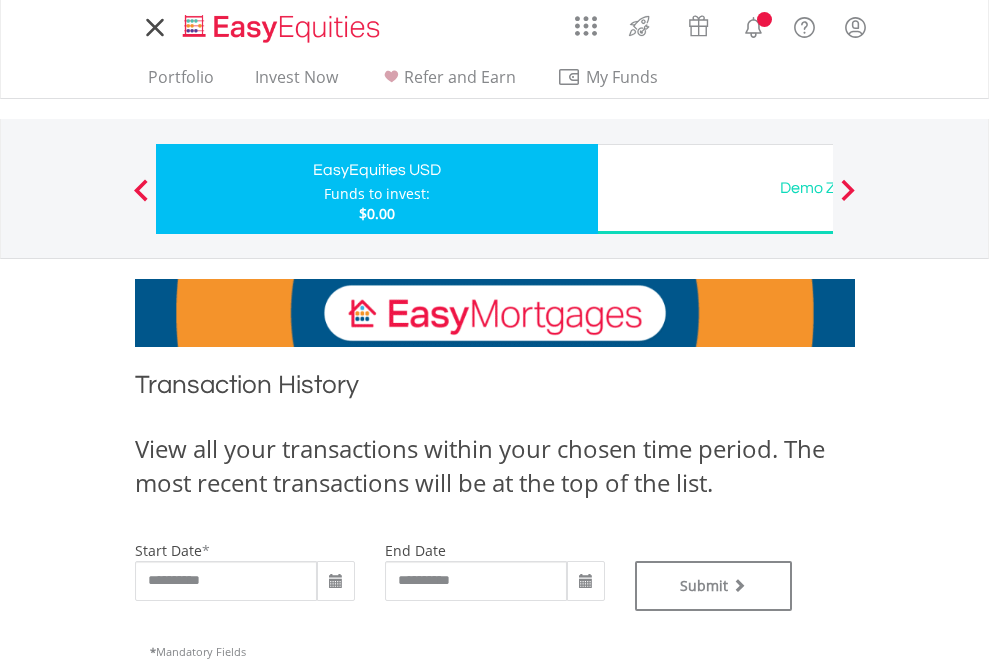 type on "**********" 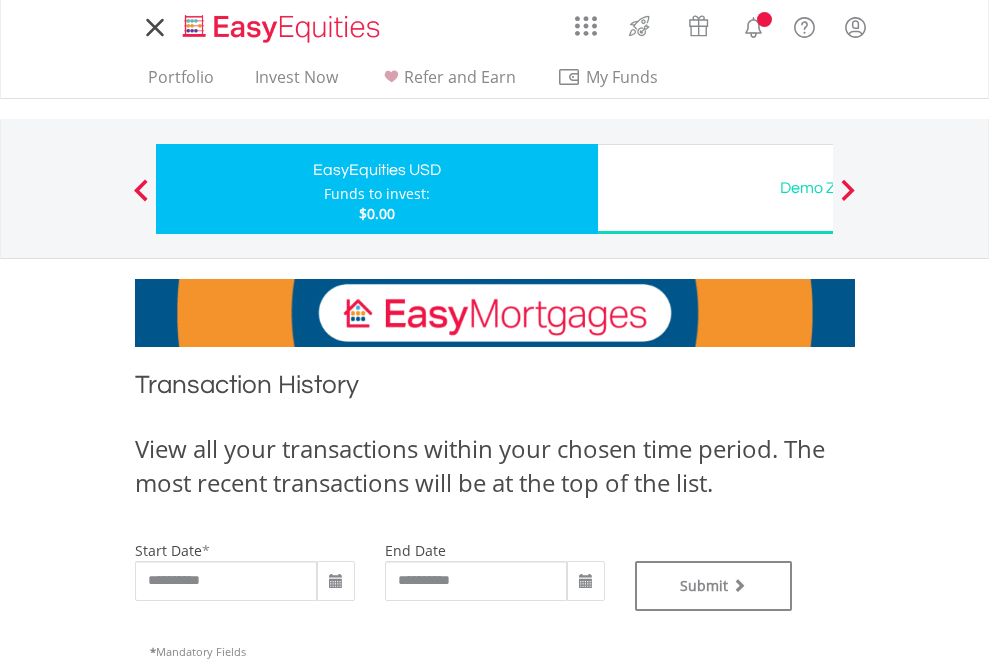 scroll, scrollTop: 0, scrollLeft: 0, axis: both 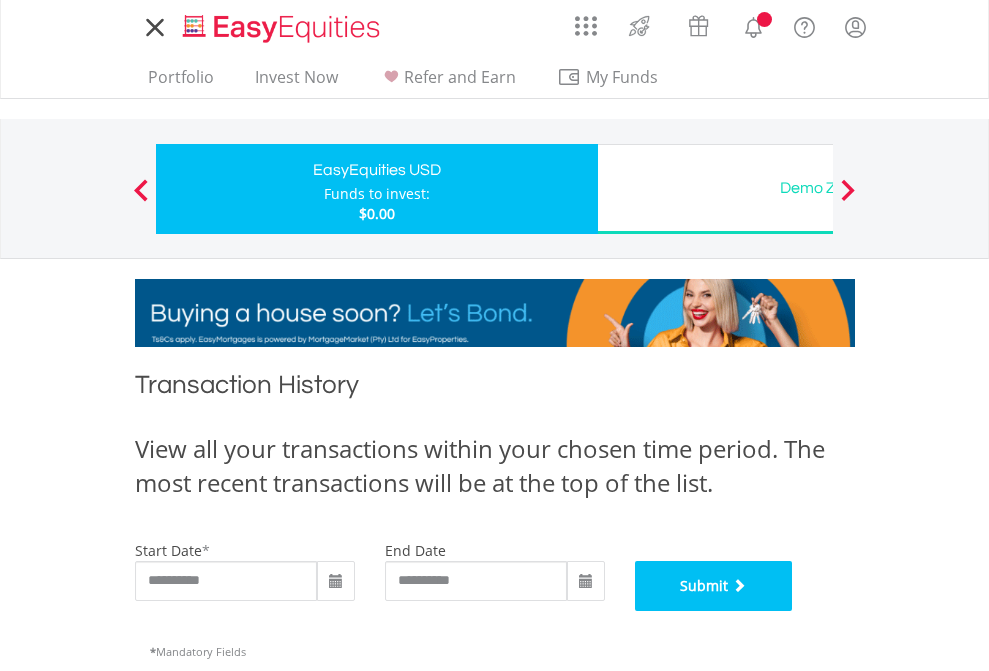 click on "Submit" at bounding box center [714, 586] 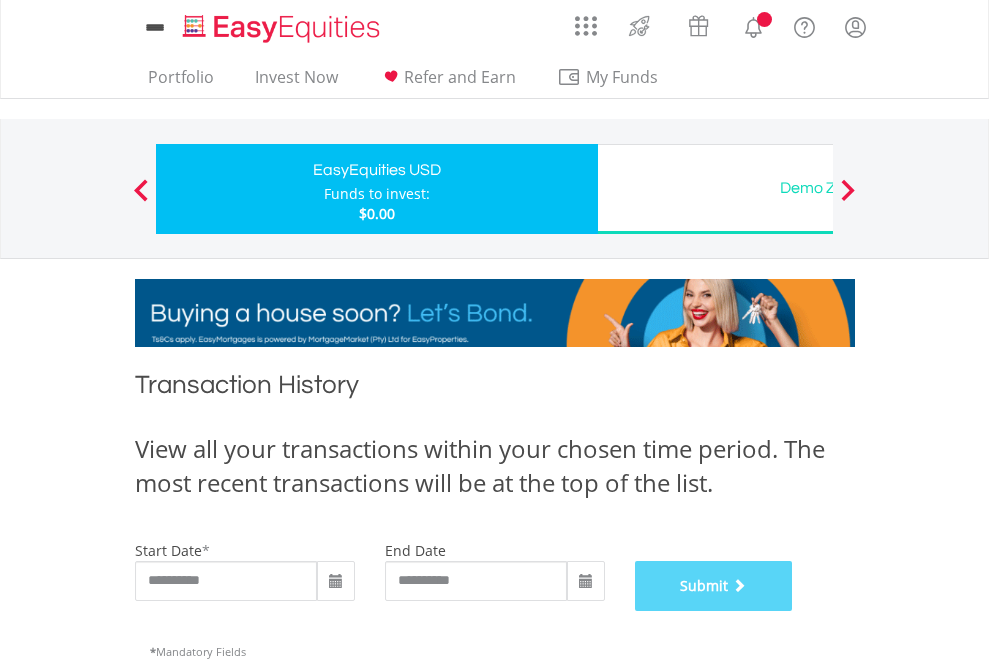 scroll, scrollTop: 811, scrollLeft: 0, axis: vertical 